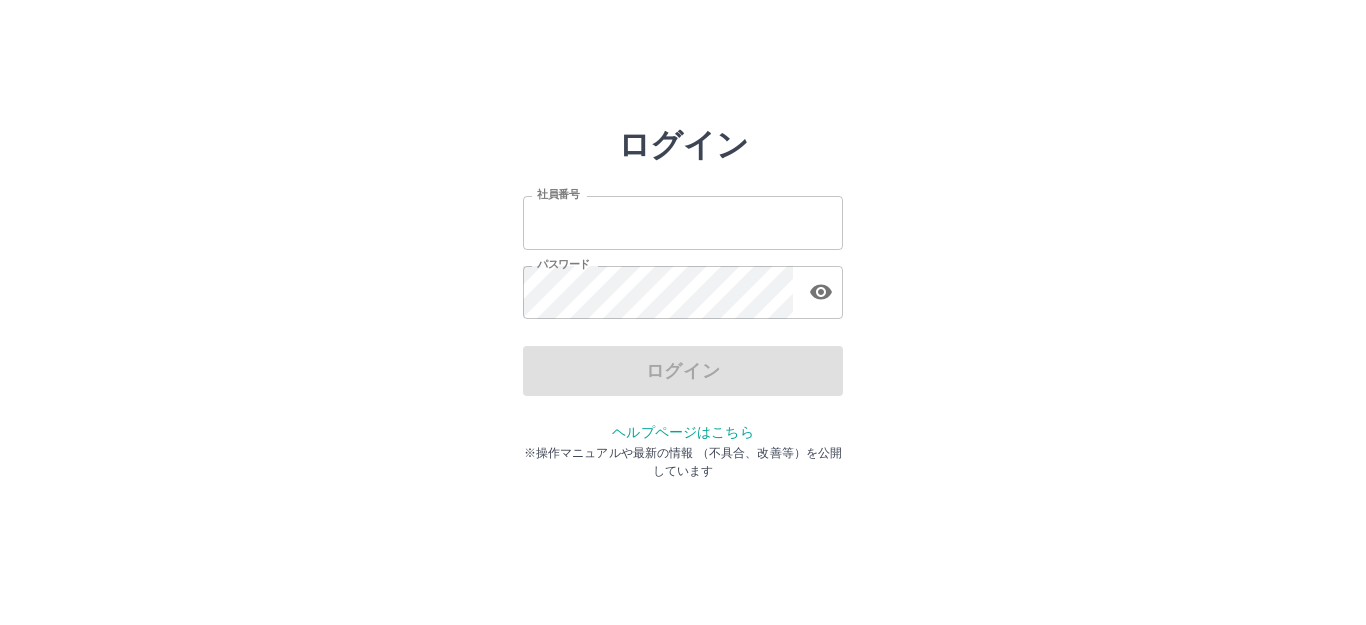 scroll, scrollTop: 0, scrollLeft: 0, axis: both 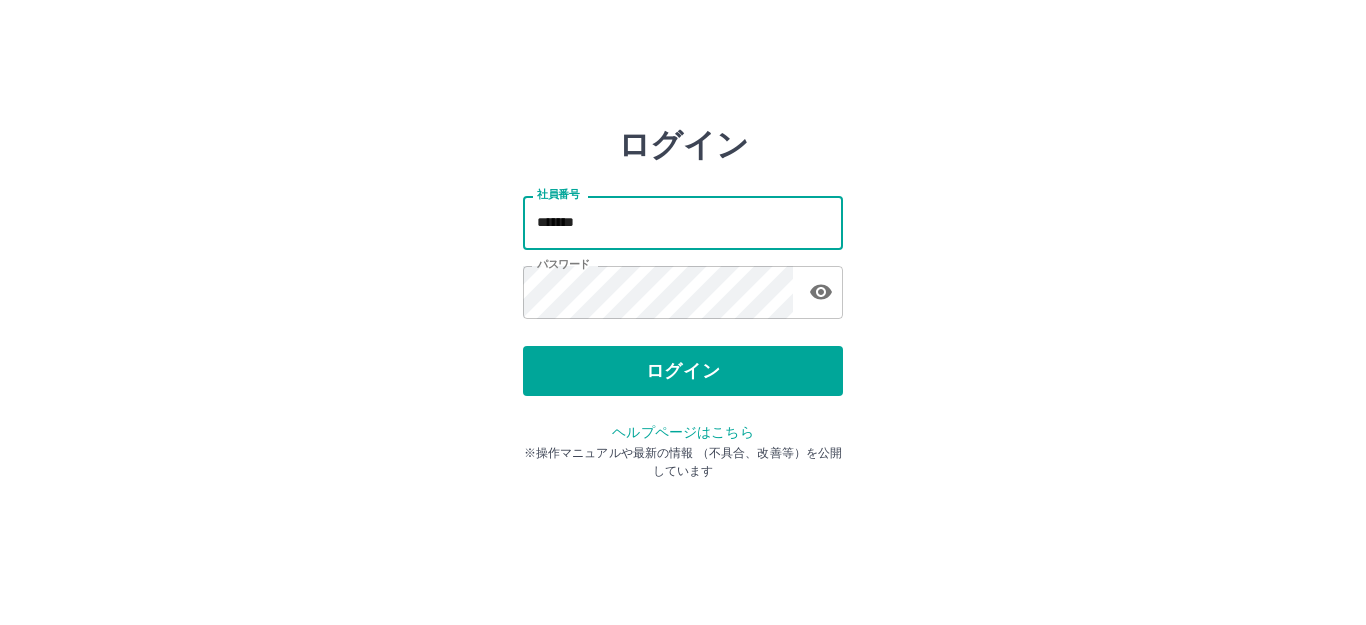 click on "*******" at bounding box center (683, 222) 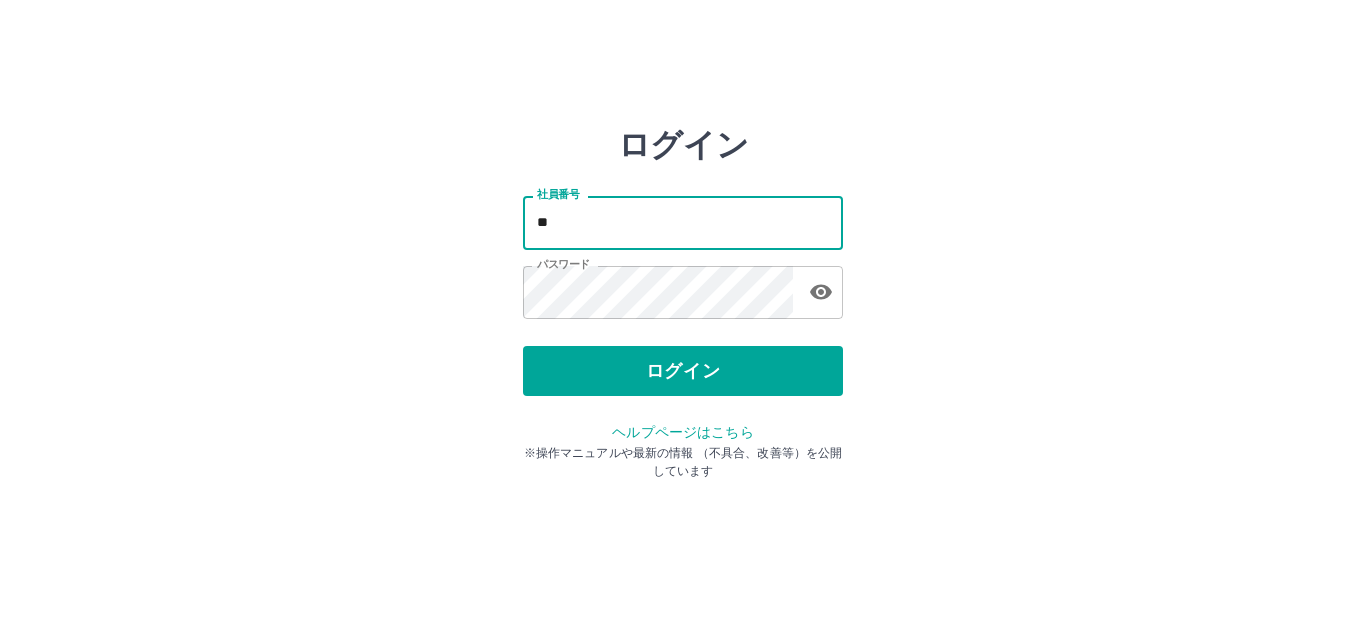 type on "*" 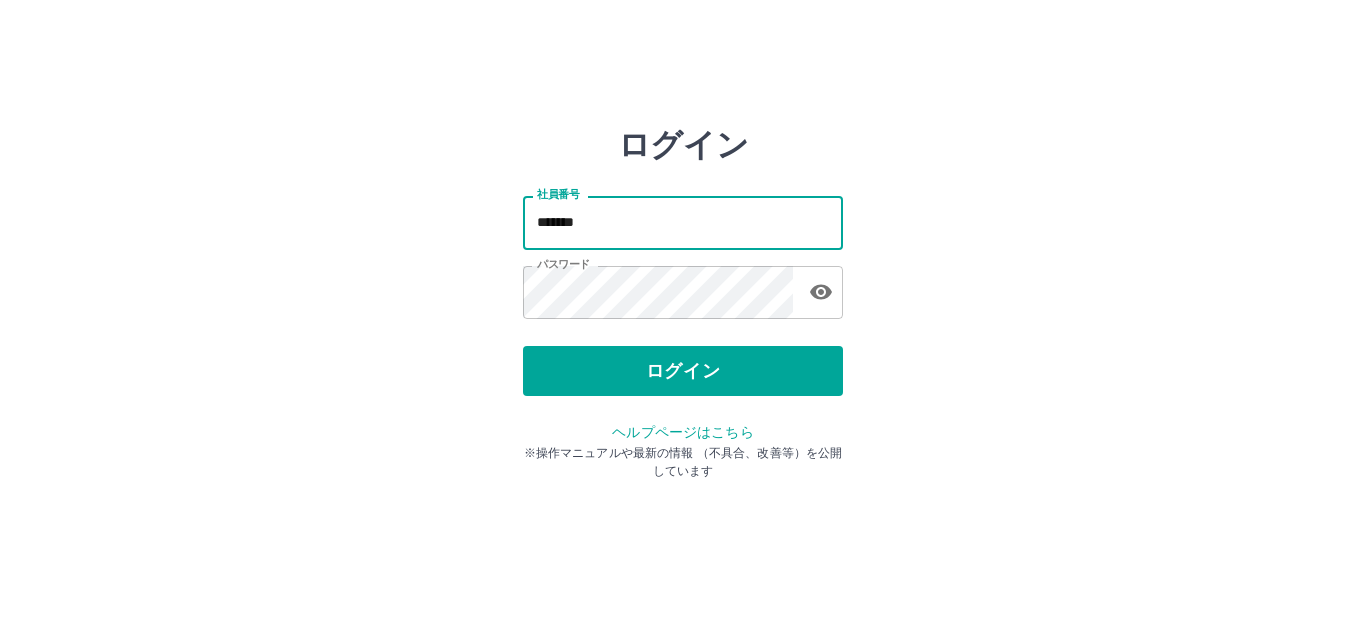 type on "*******" 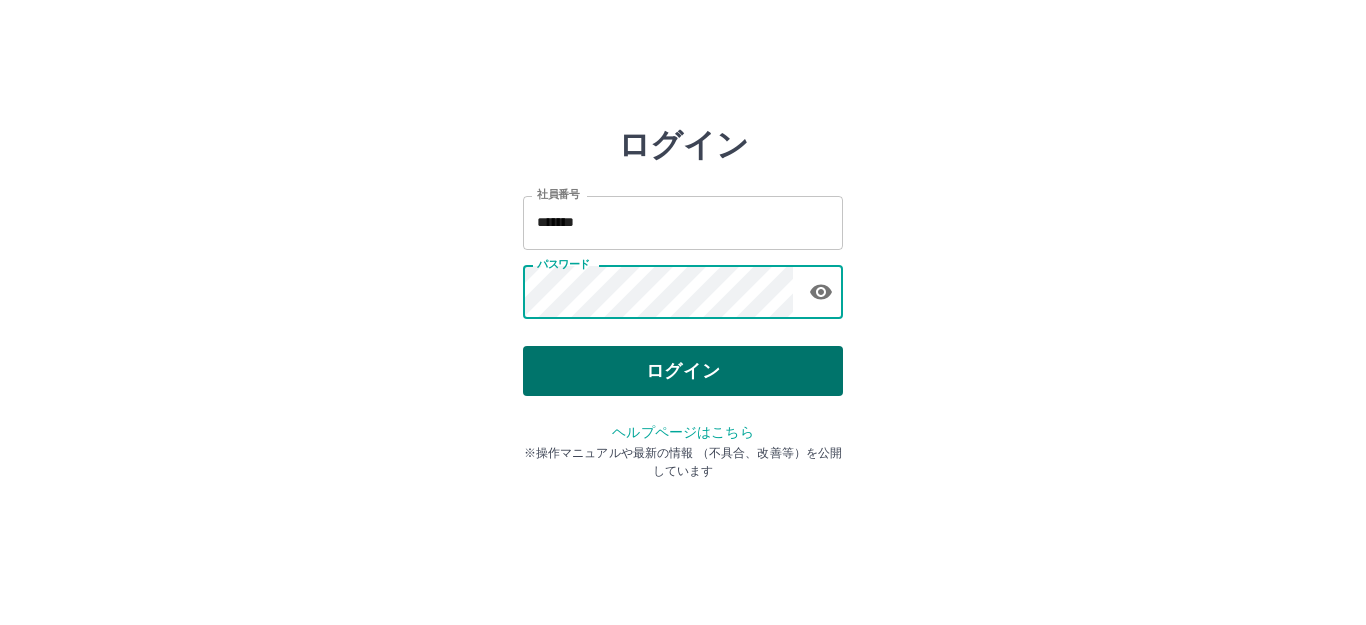 click on "ログイン" at bounding box center (683, 371) 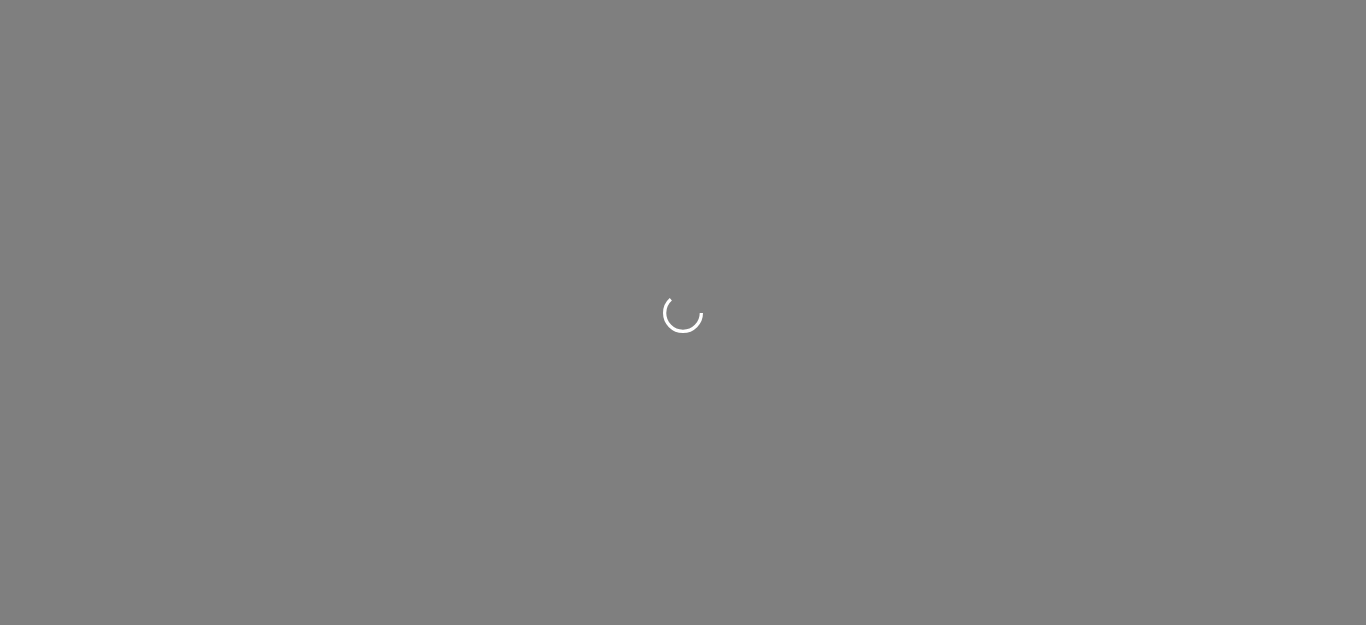 scroll, scrollTop: 0, scrollLeft: 0, axis: both 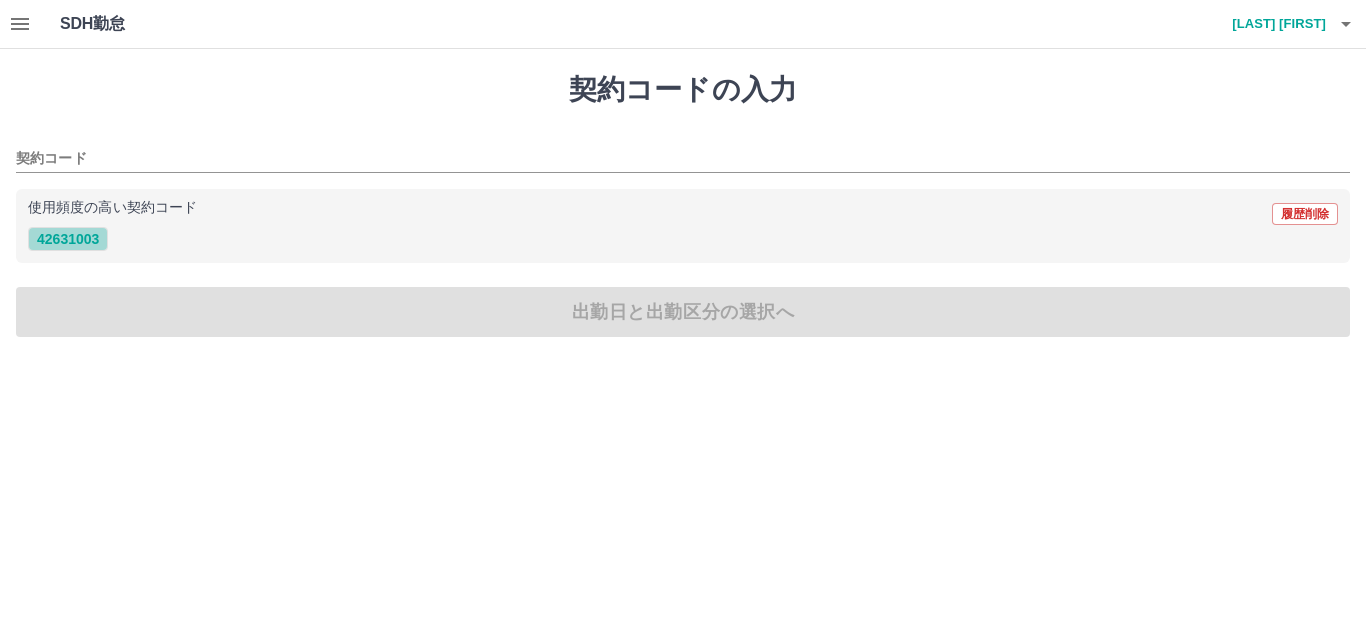 click on "42631003" at bounding box center (68, 239) 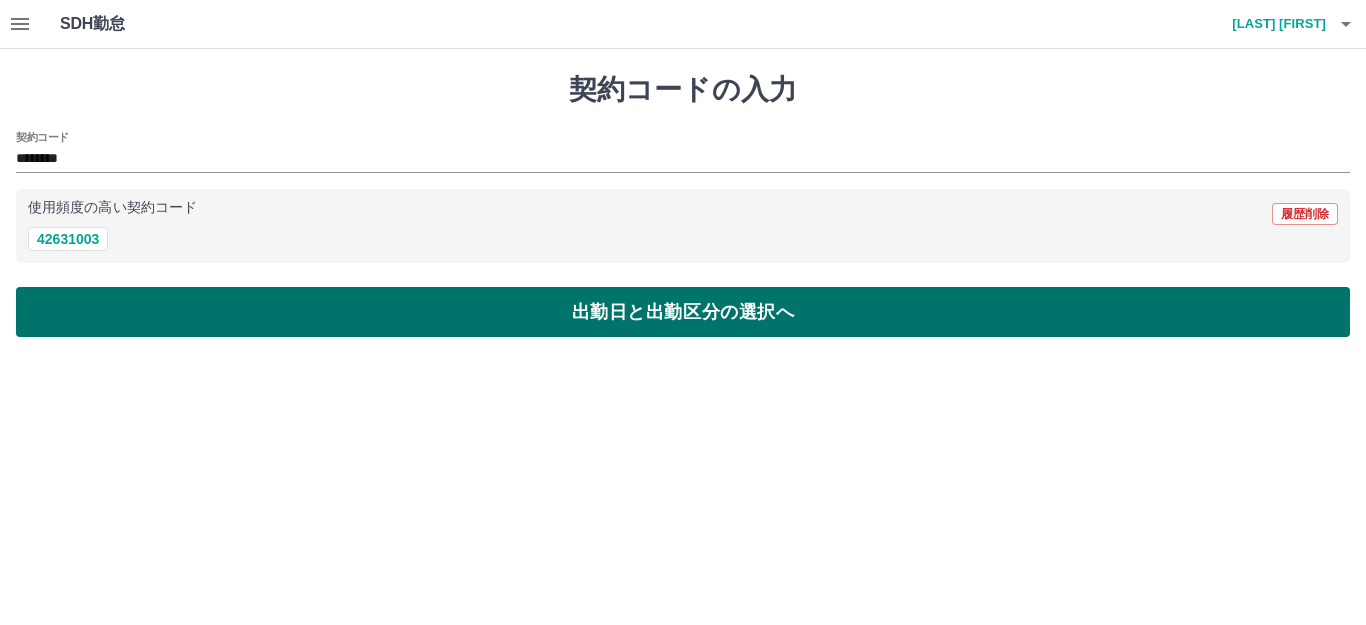 click on "出勤日と出勤区分の選択へ" at bounding box center [683, 312] 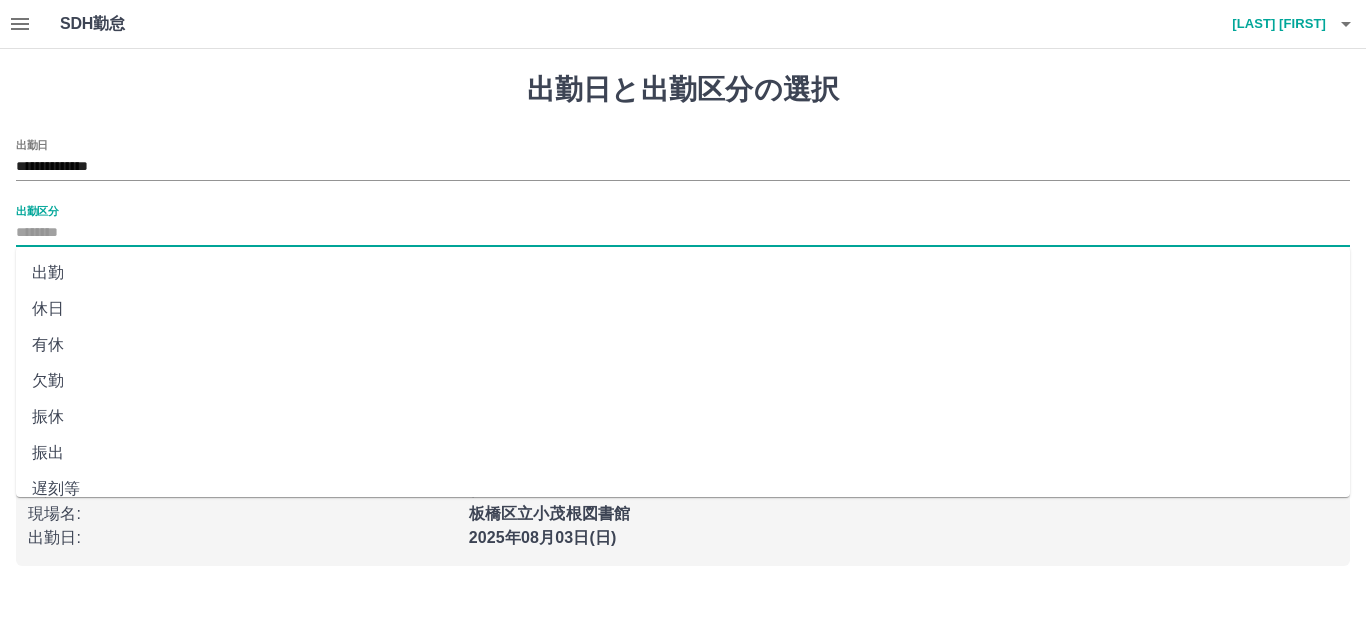 click on "出勤区分" at bounding box center (683, 233) 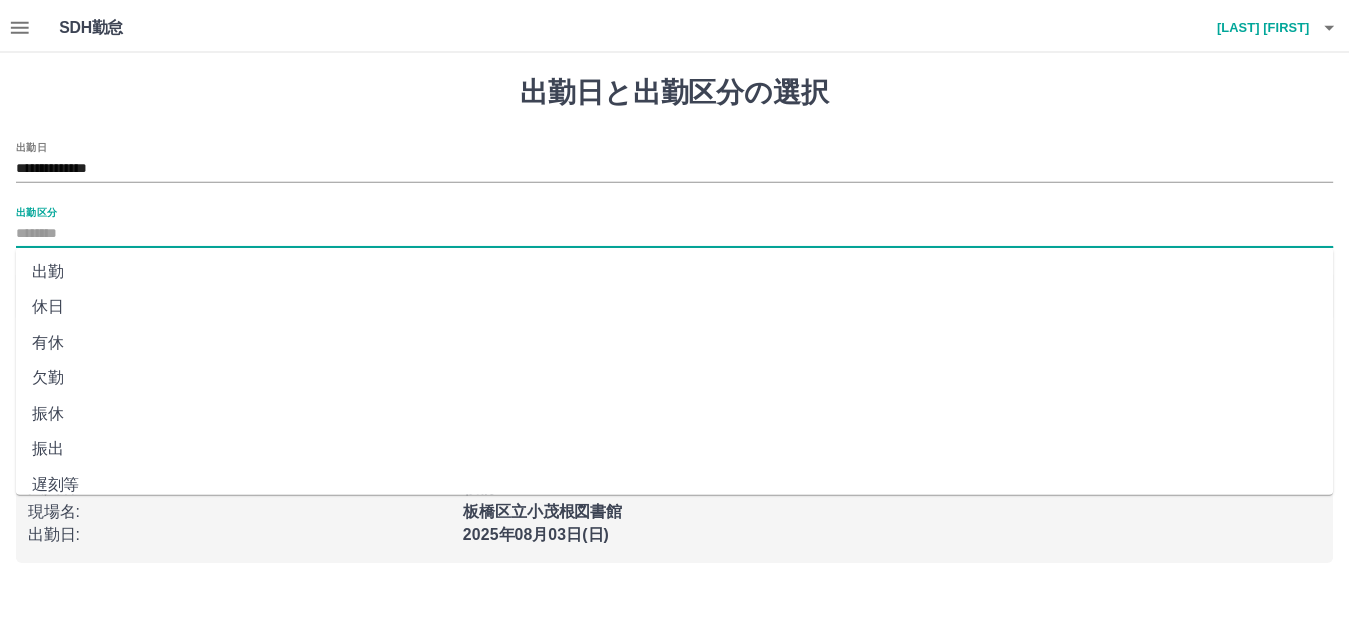 scroll, scrollTop: 0, scrollLeft: 0, axis: both 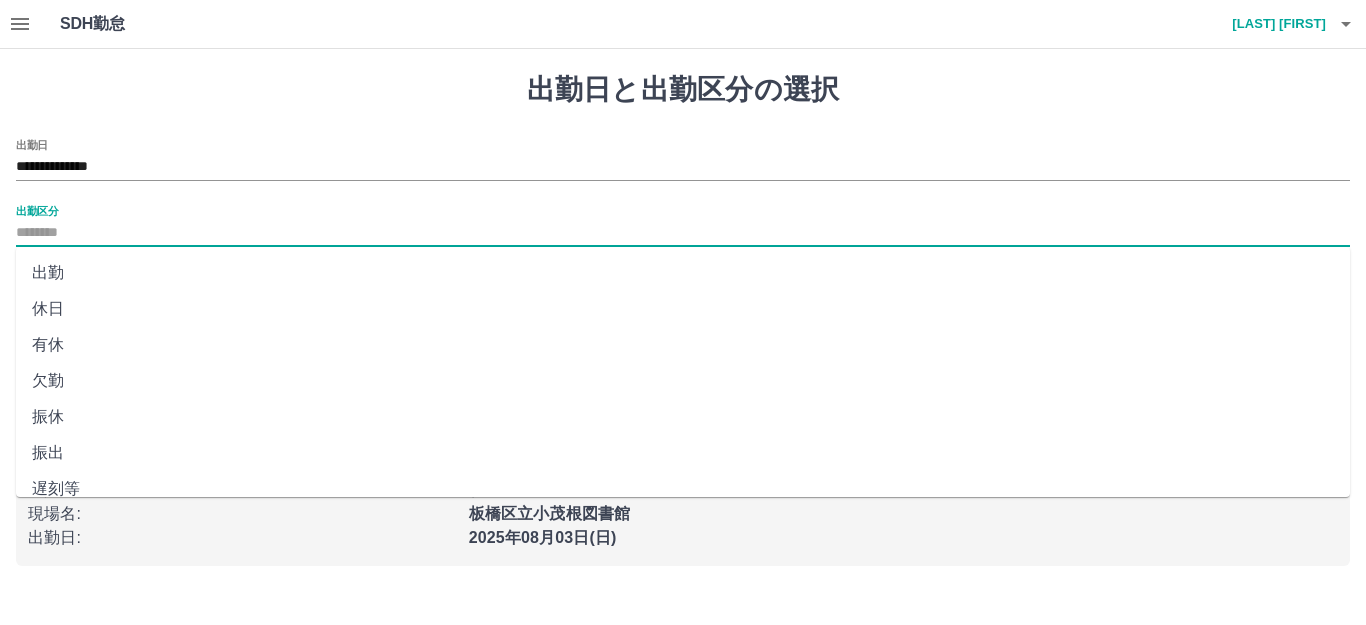 click on "出勤" at bounding box center (683, 273) 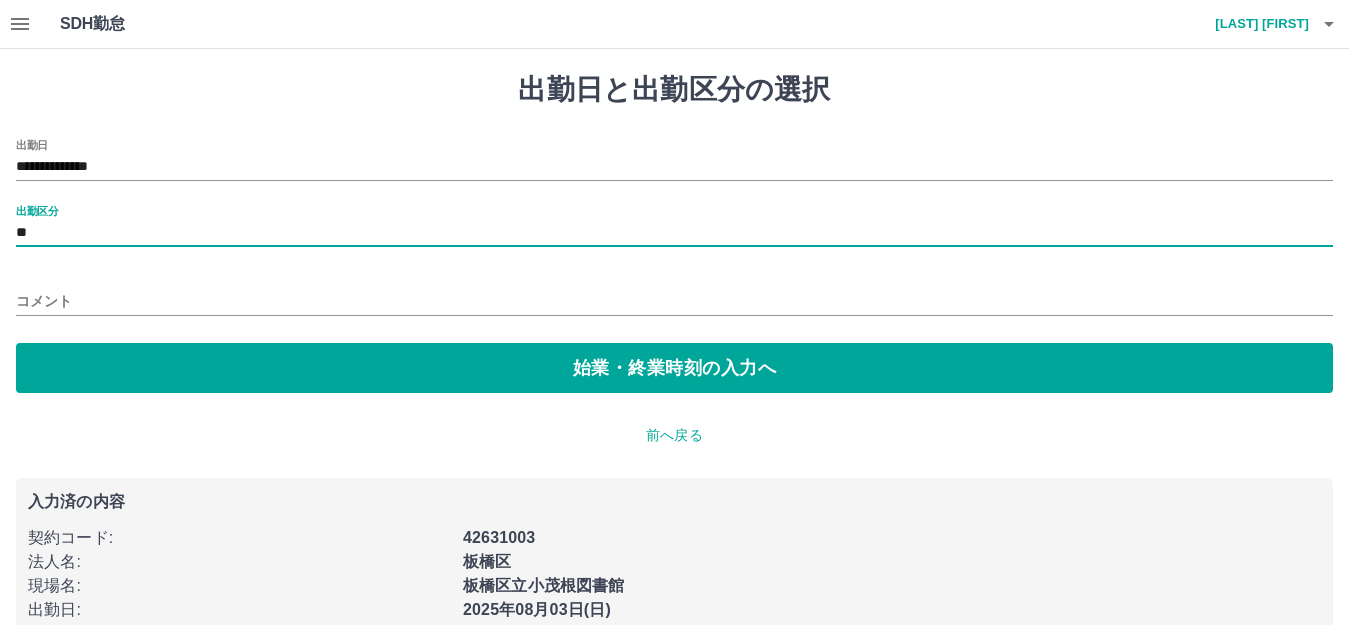click on "コメント" at bounding box center (674, 301) 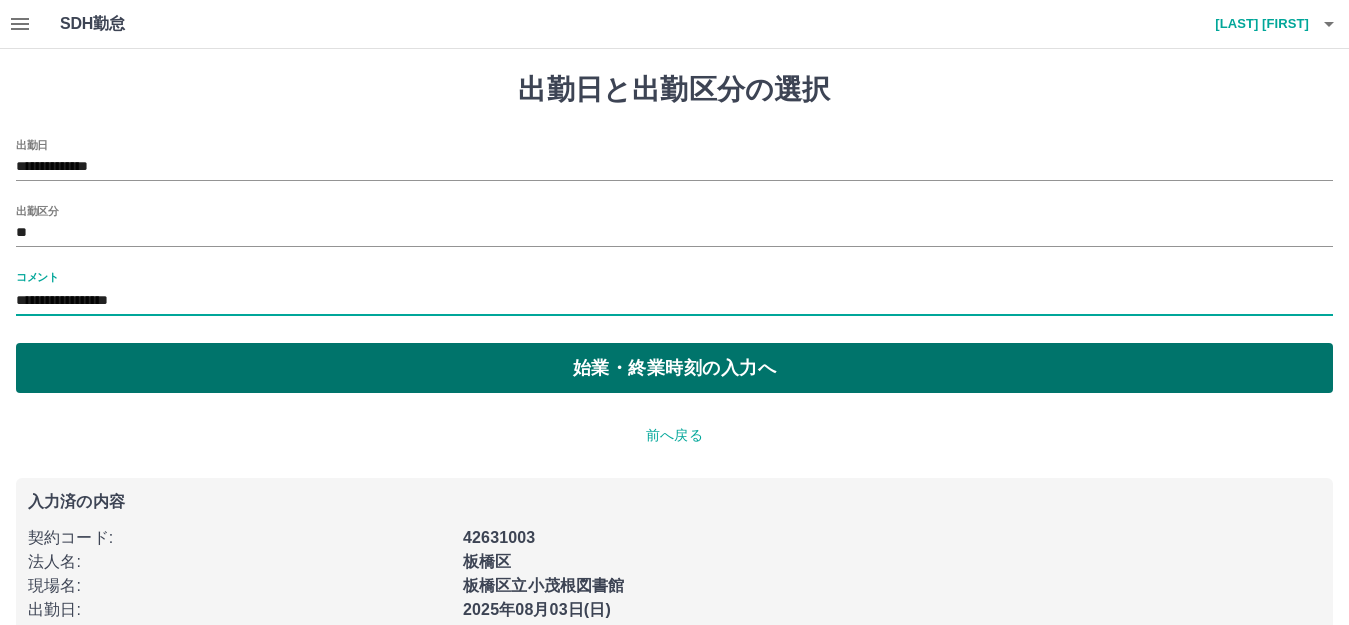 type on "**********" 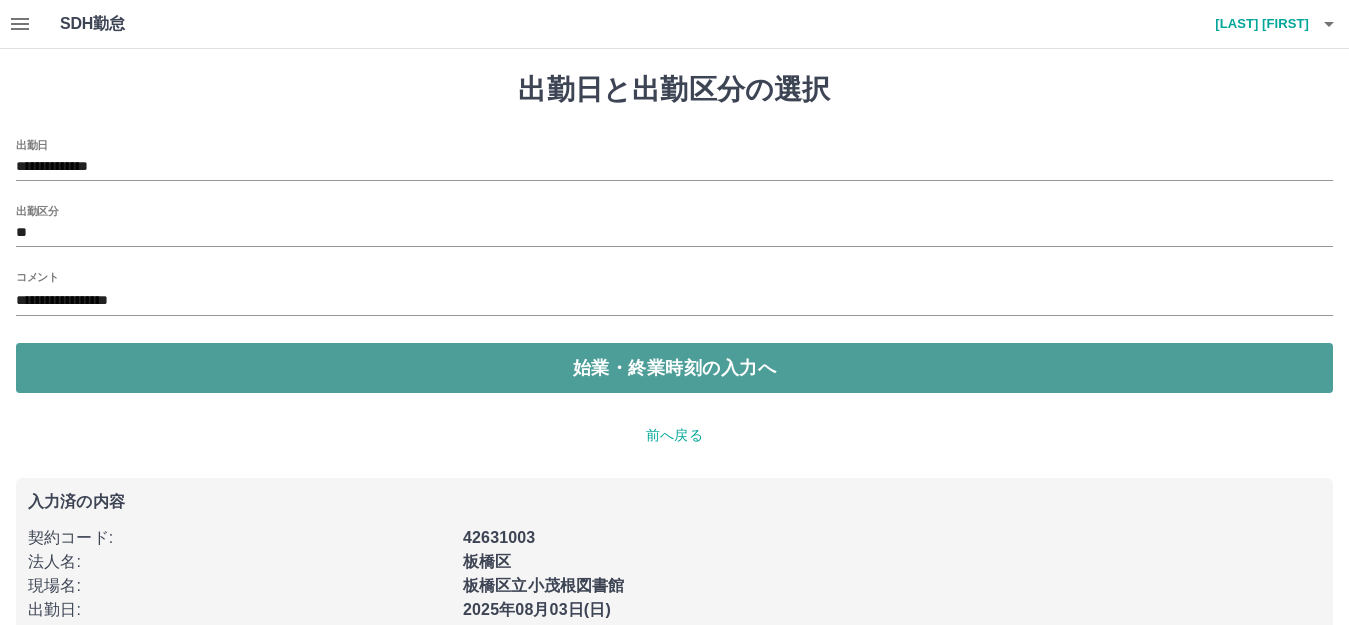 click on "始業・終業時刻の入力へ" at bounding box center (674, 368) 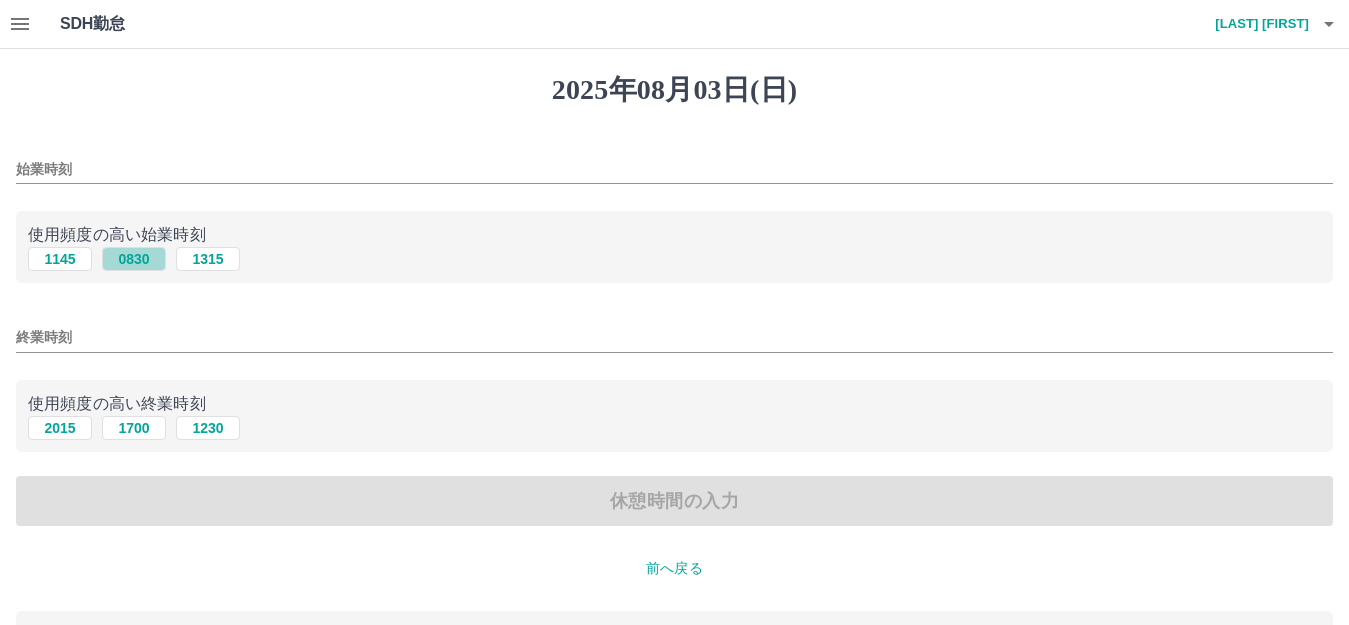 click on "0830" at bounding box center [134, 259] 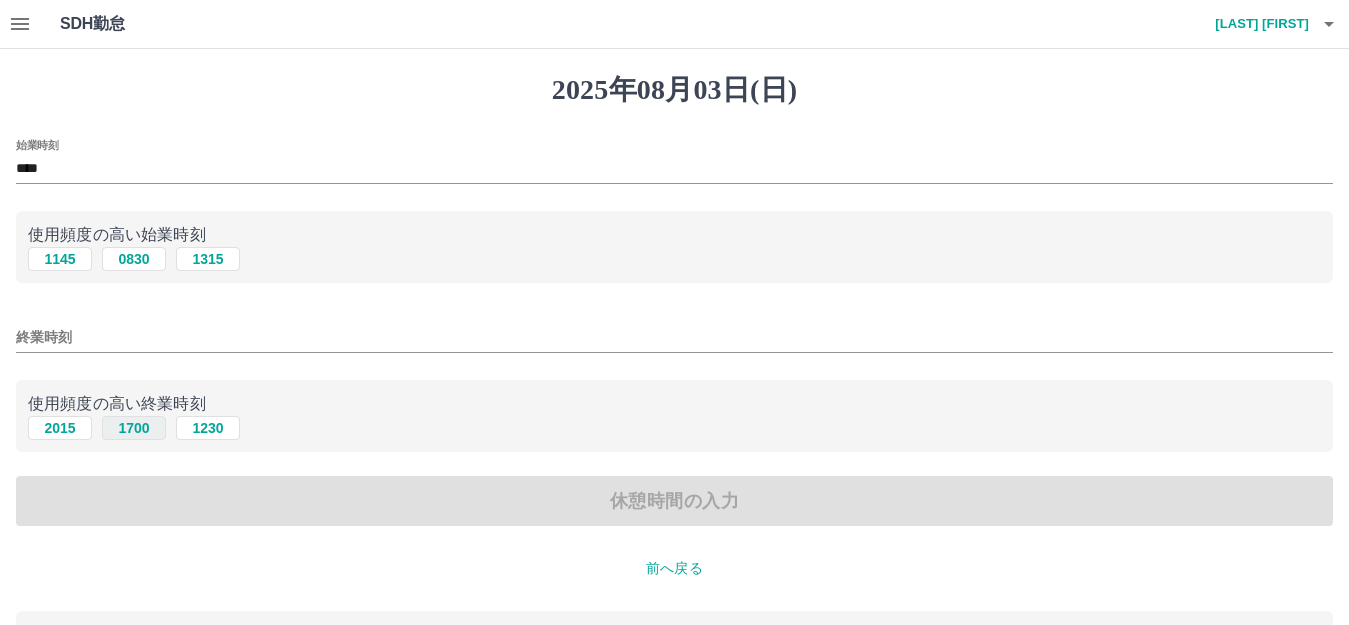 click on "1700" at bounding box center [134, 428] 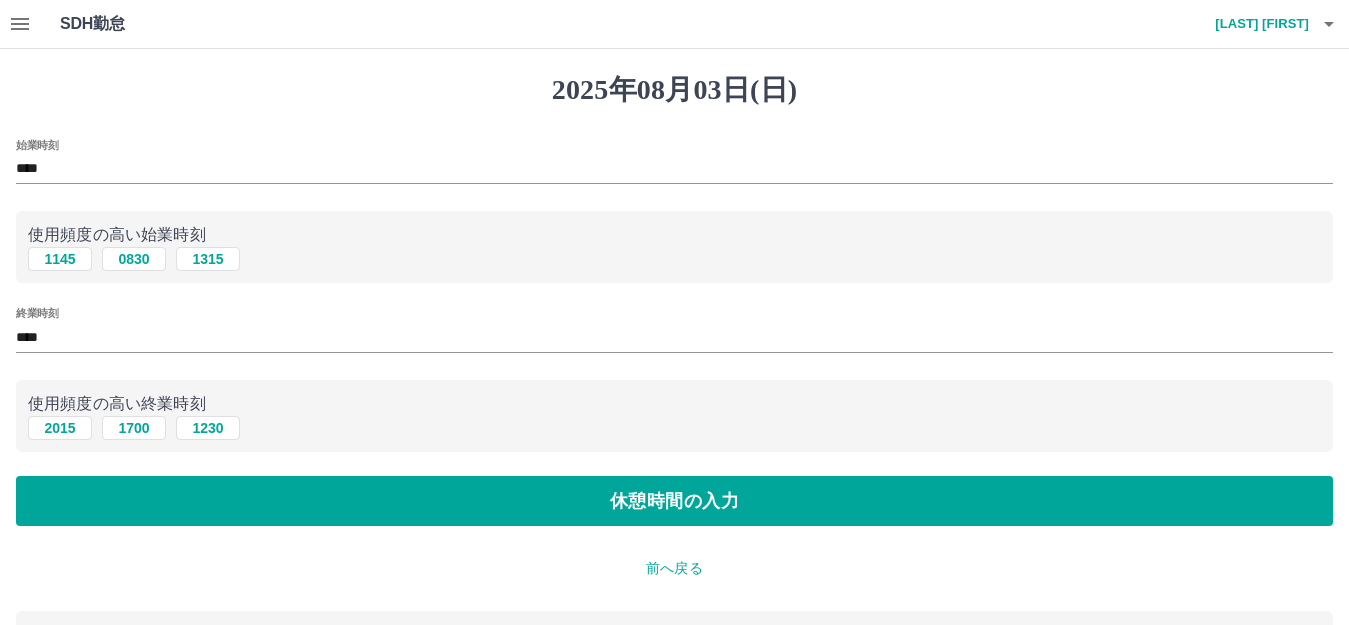 click on "****" at bounding box center [674, 337] 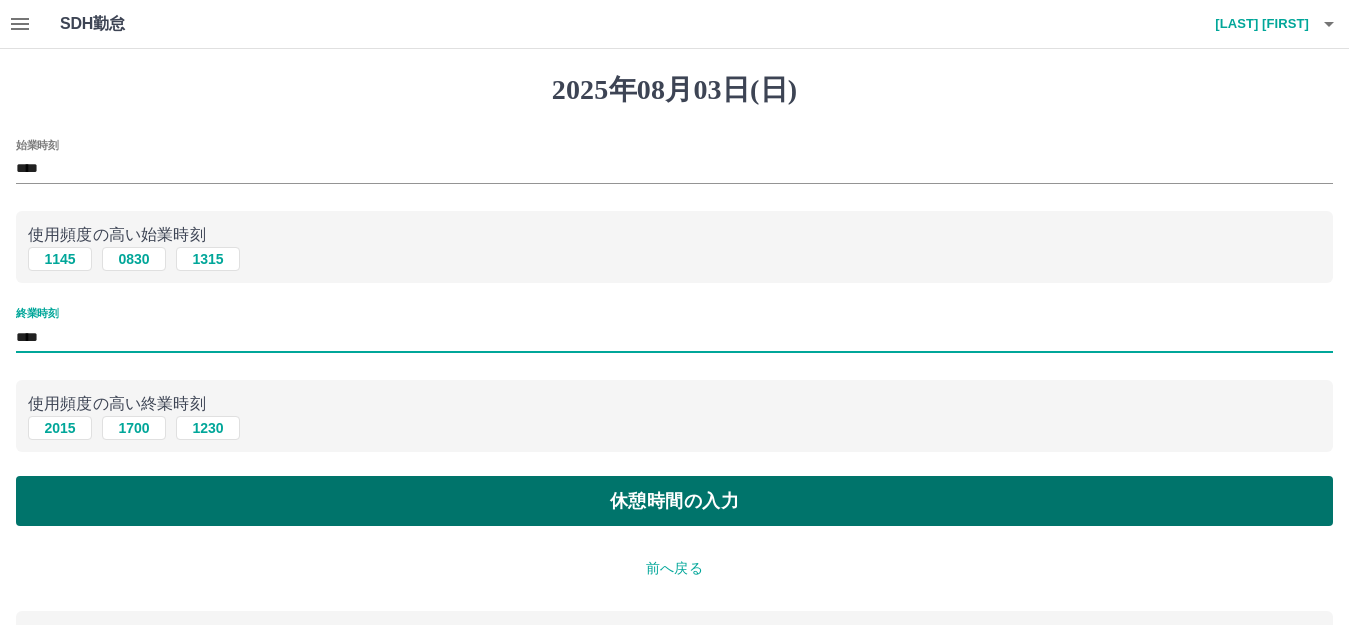 type on "****" 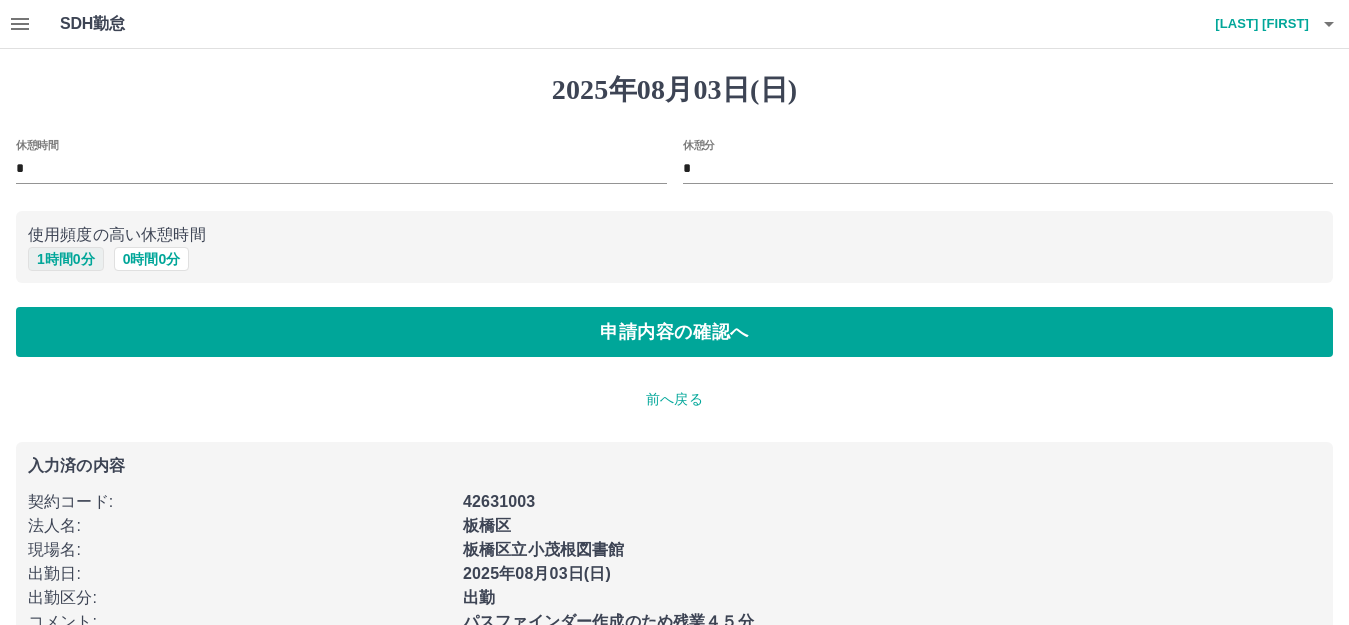 click on "1 時間 0 分" at bounding box center [66, 259] 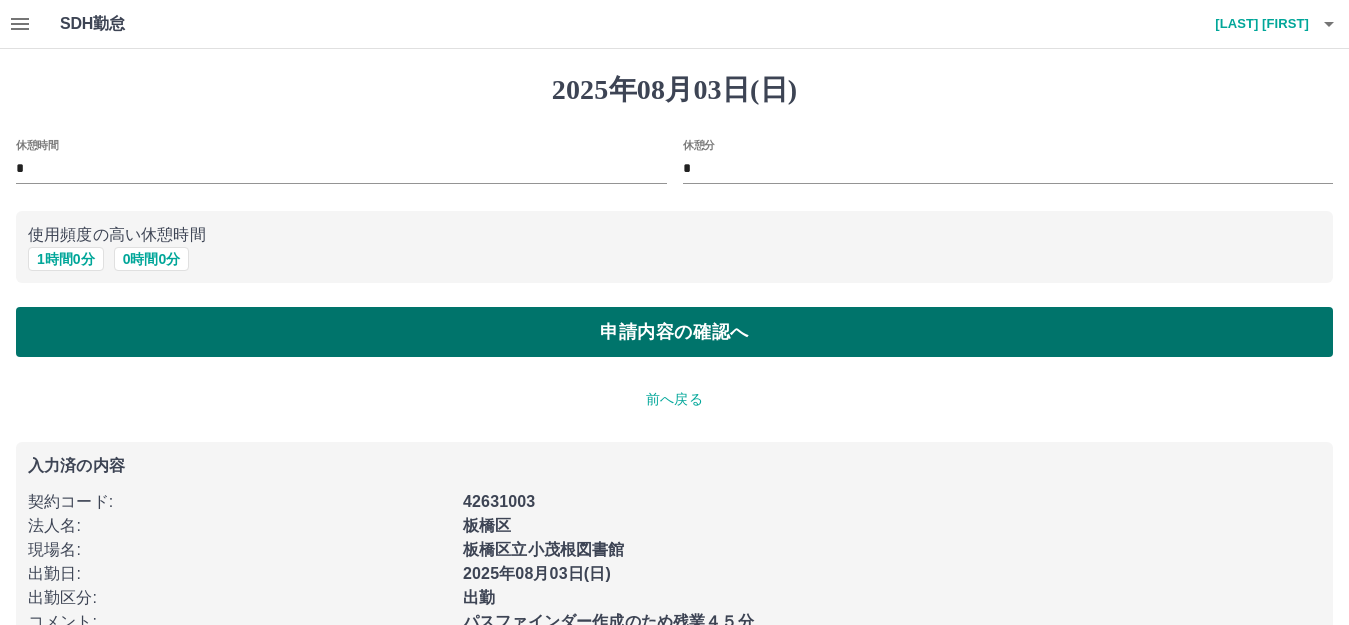click on "申請内容の確認へ" at bounding box center (674, 332) 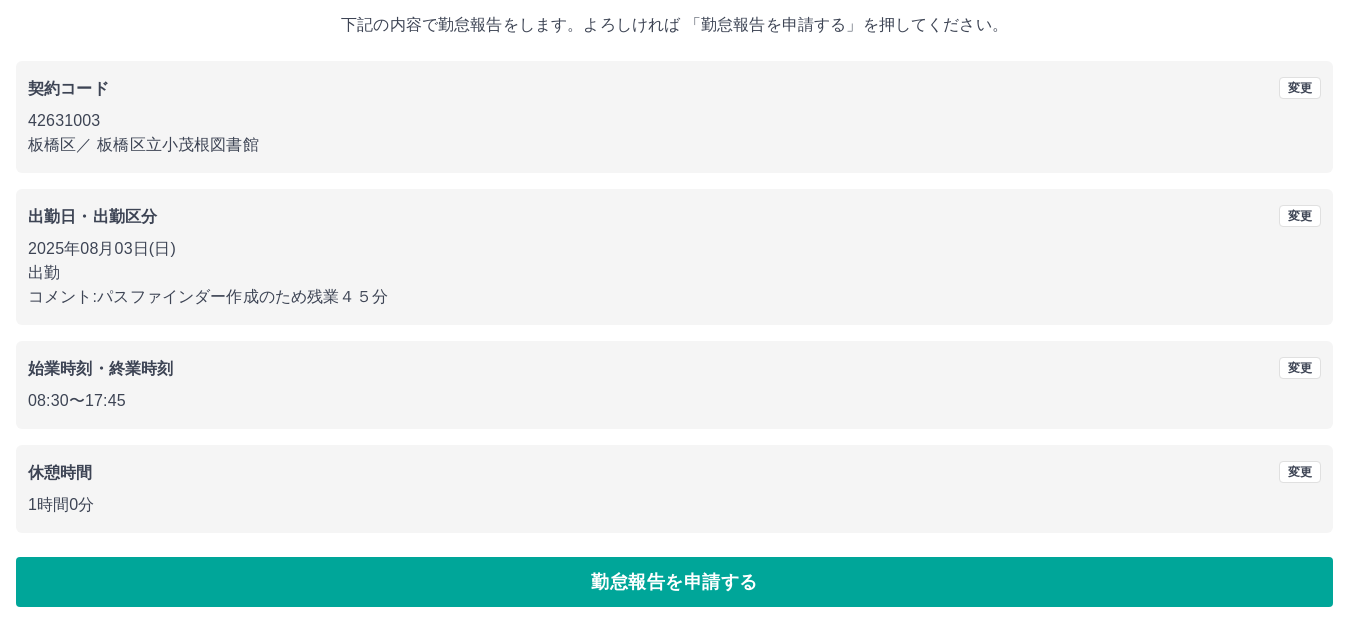 scroll, scrollTop: 124, scrollLeft: 0, axis: vertical 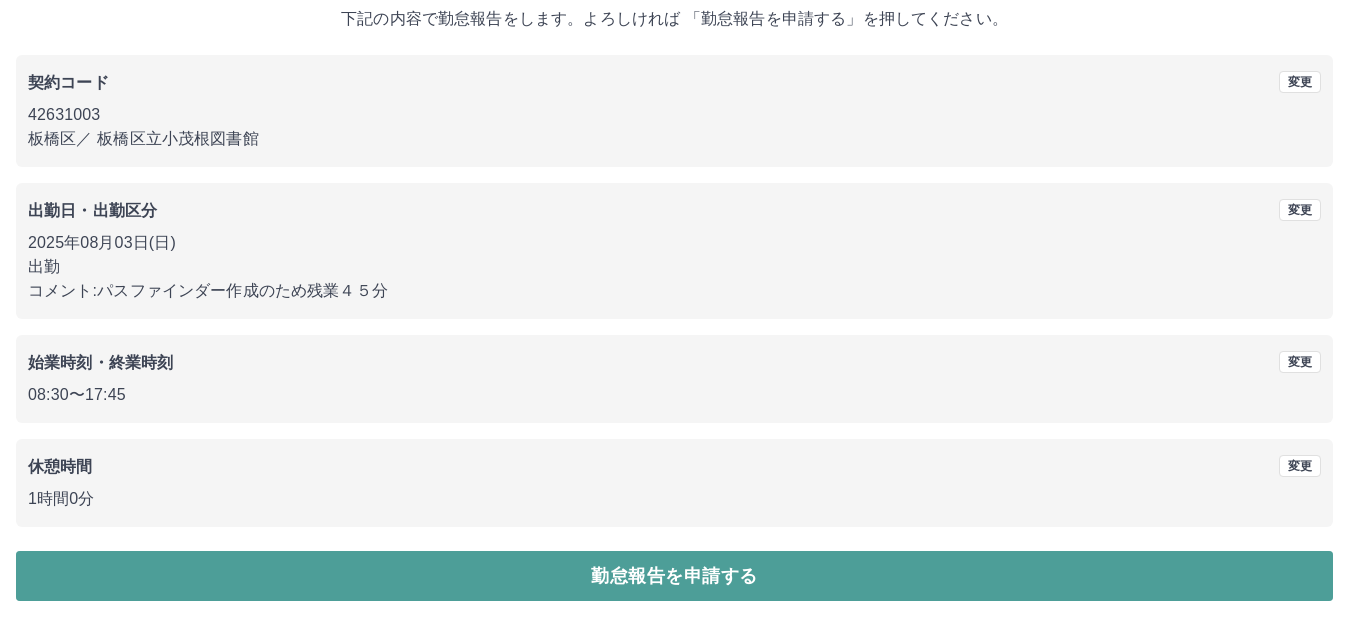 click on "勤怠報告を申請する" at bounding box center (674, 576) 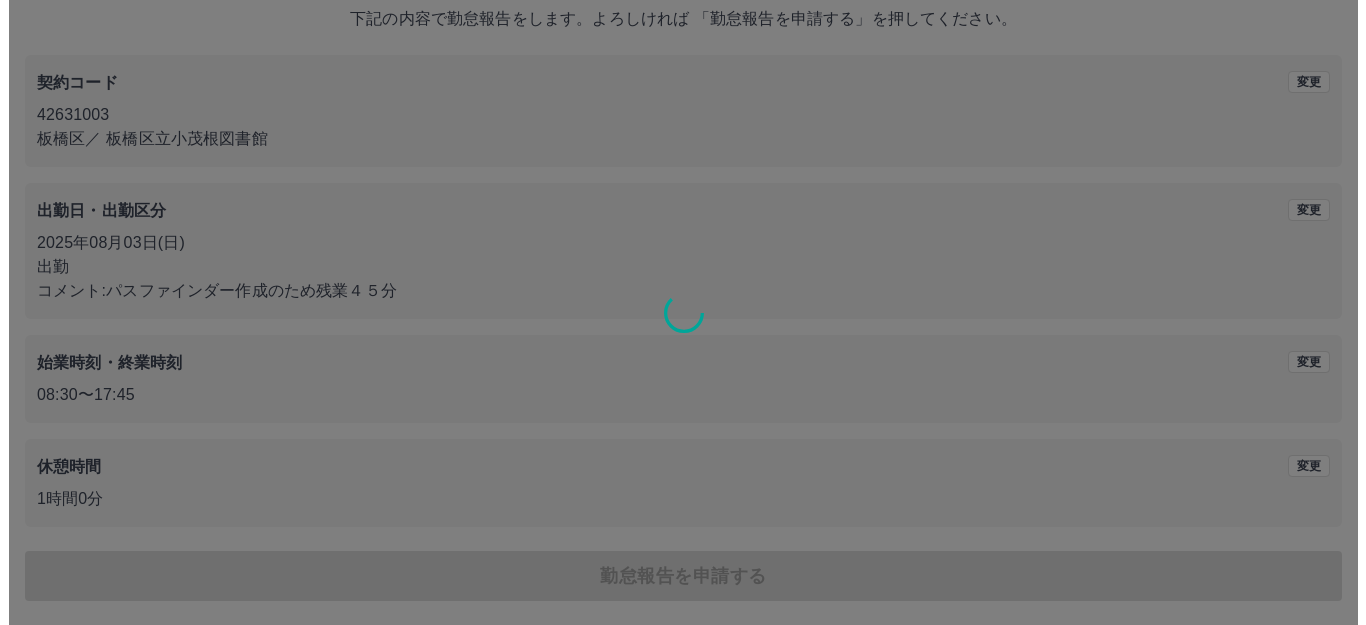 scroll, scrollTop: 0, scrollLeft: 0, axis: both 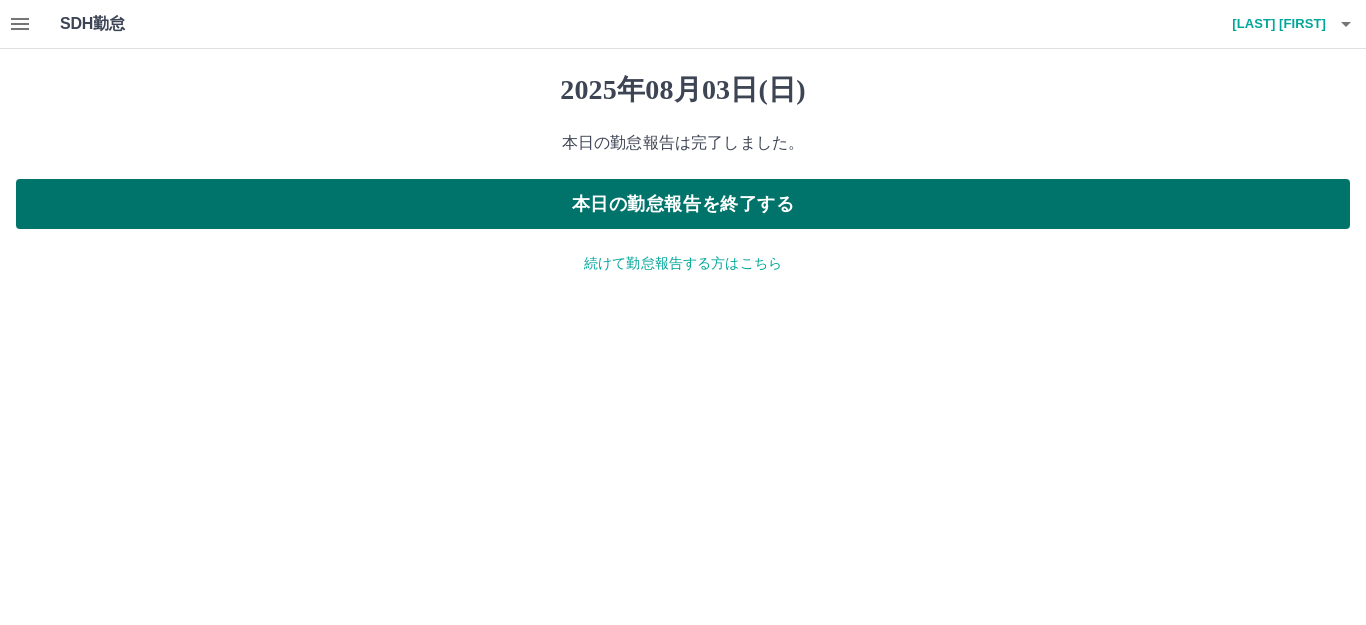 click on "本日の勤怠報告を終了する" at bounding box center (683, 204) 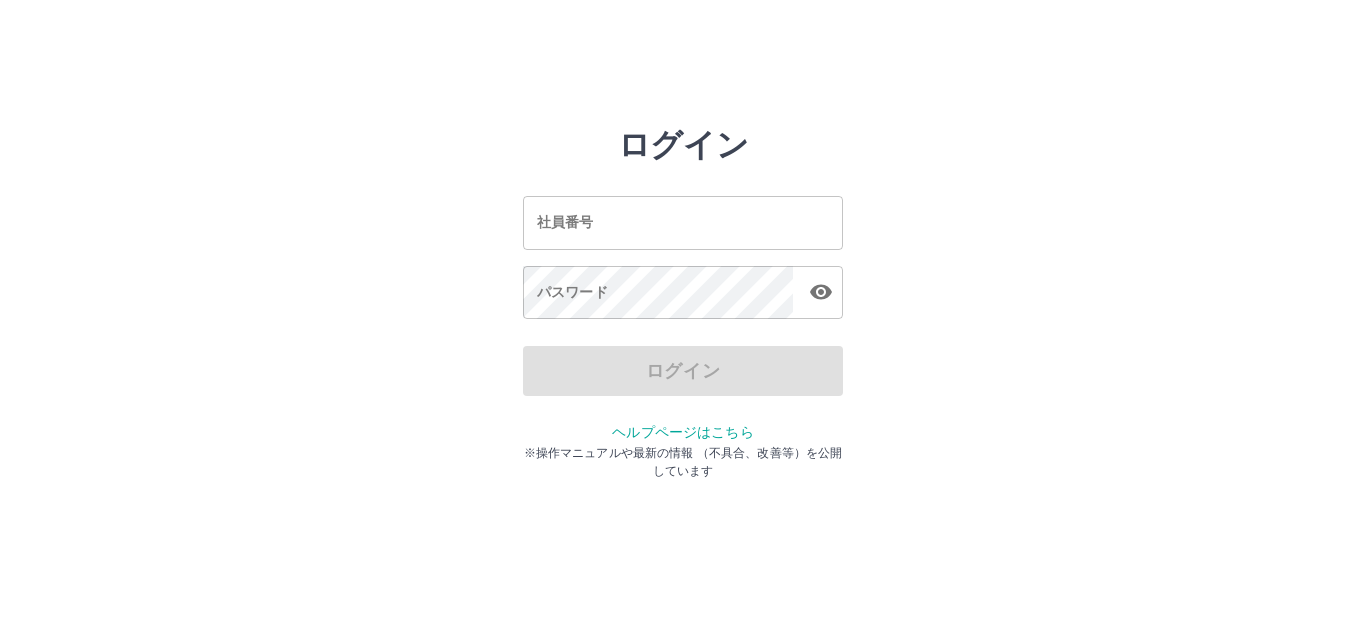 scroll, scrollTop: 0, scrollLeft: 0, axis: both 